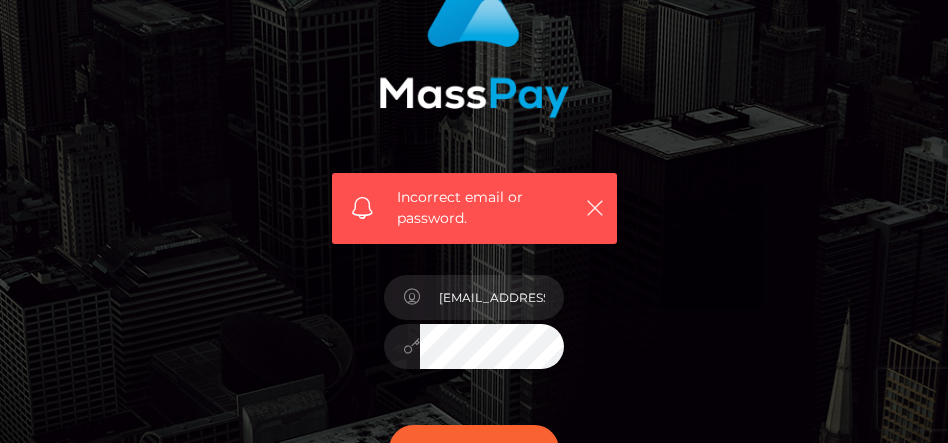 scroll, scrollTop: 300, scrollLeft: 0, axis: vertical 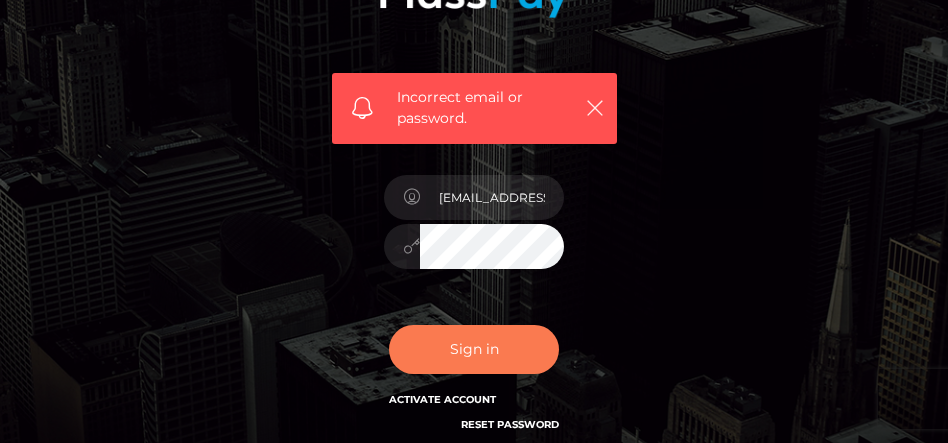 click on "Sign in" at bounding box center [474, 349] 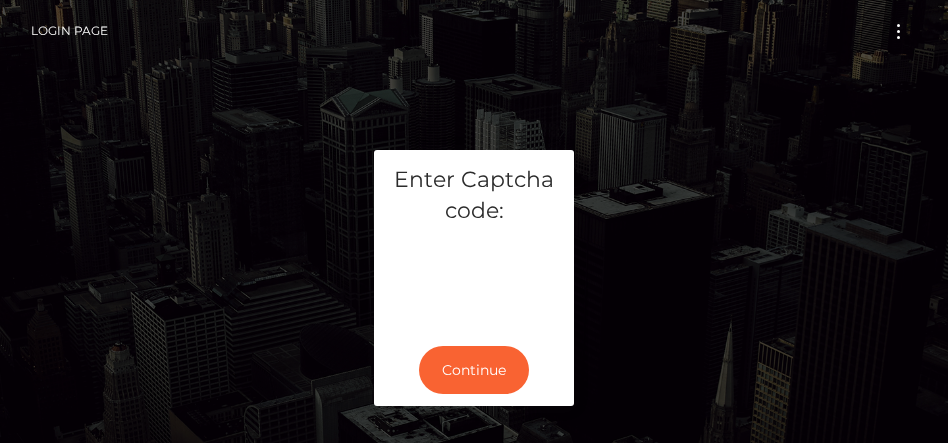 scroll, scrollTop: 0, scrollLeft: 0, axis: both 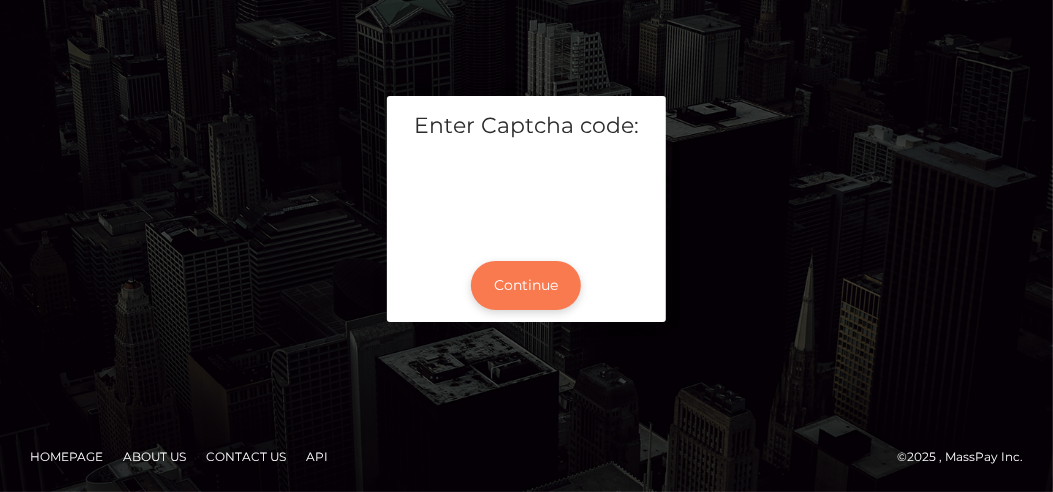 click on "Continue" at bounding box center [526, 285] 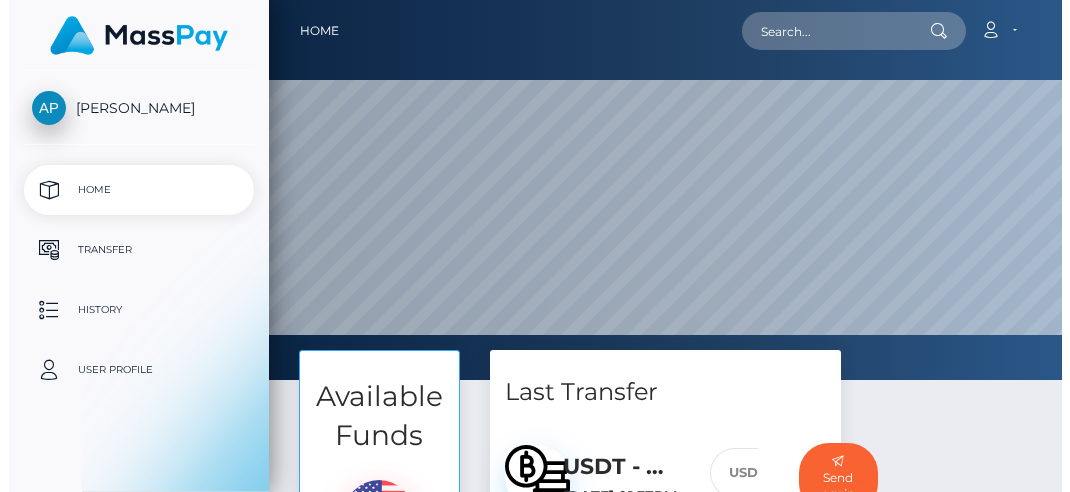 scroll, scrollTop: 0, scrollLeft: 0, axis: both 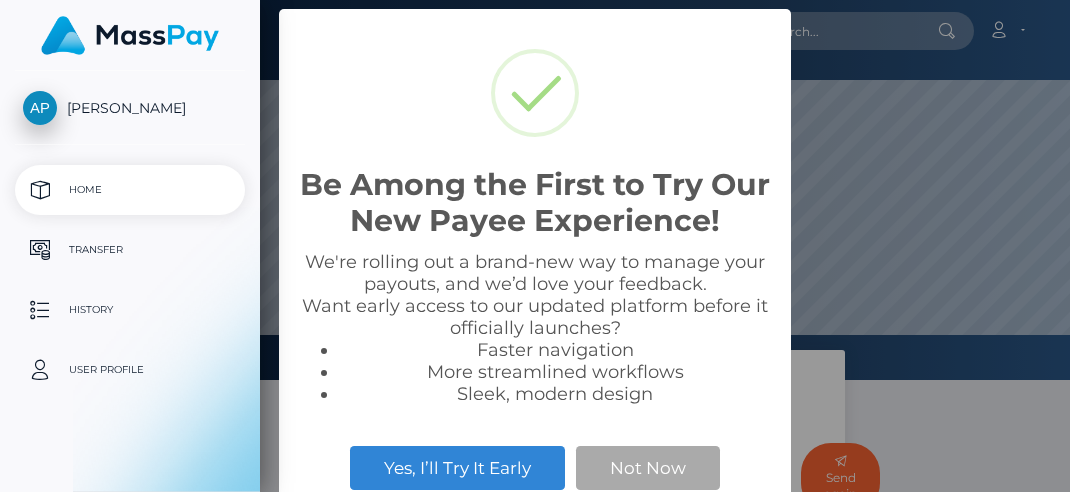 select 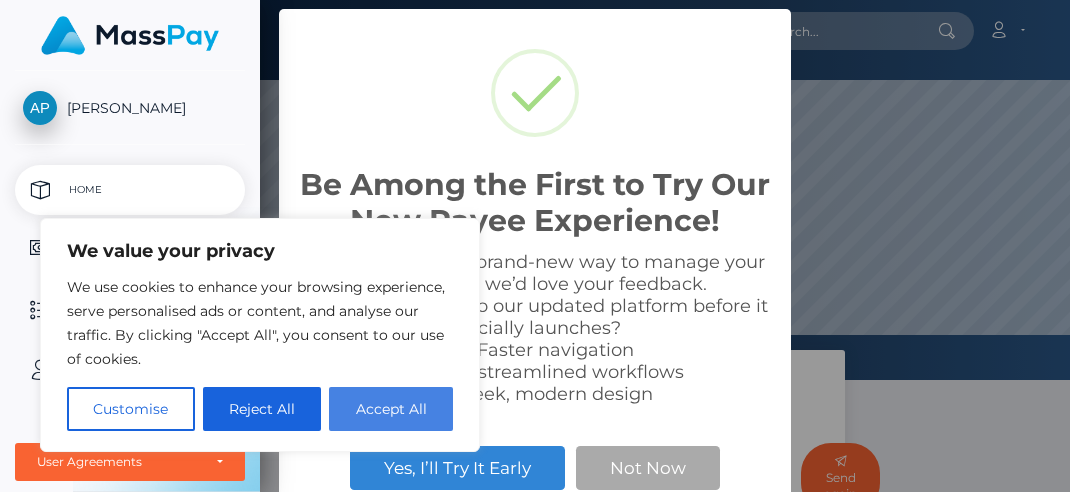click on "Accept All" at bounding box center [391, 409] 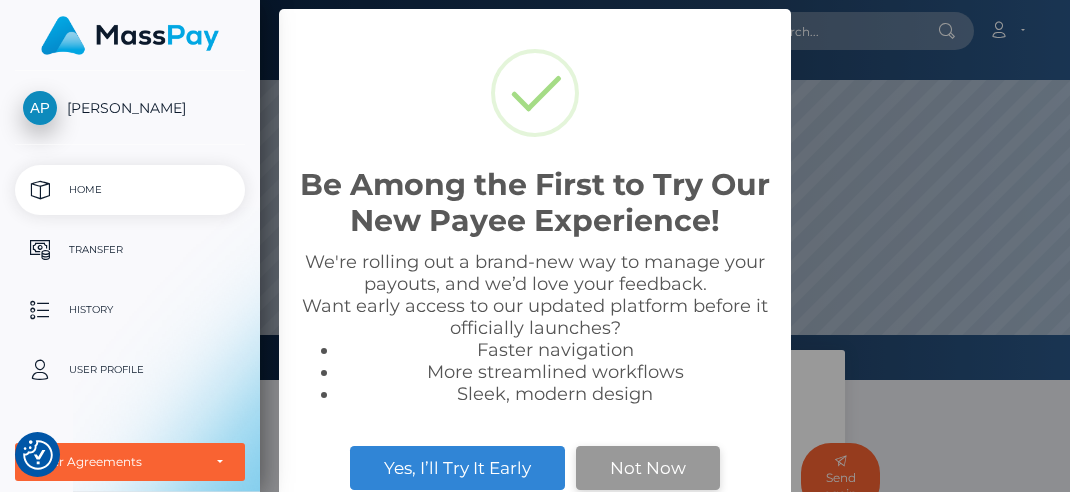 click on "Not Now" at bounding box center (648, 468) 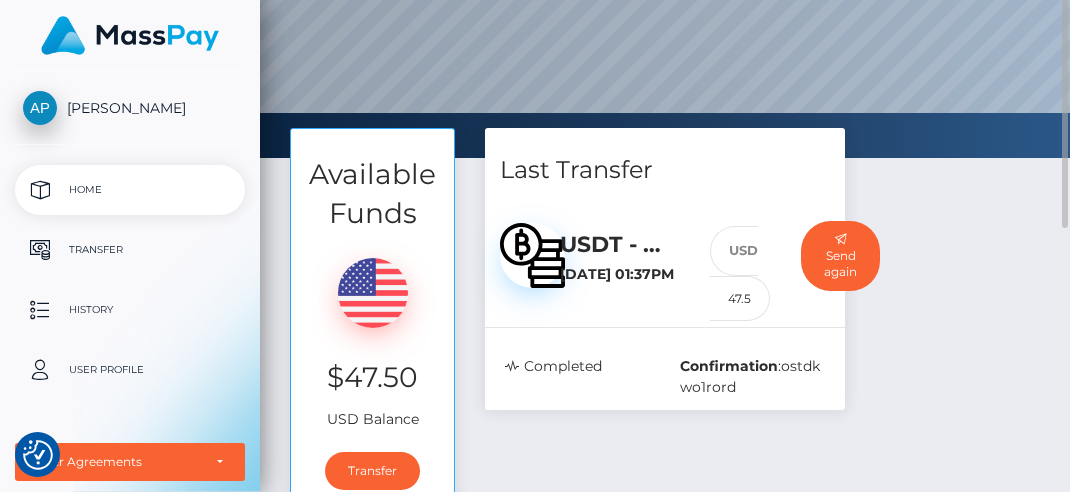 scroll, scrollTop: 333, scrollLeft: 0, axis: vertical 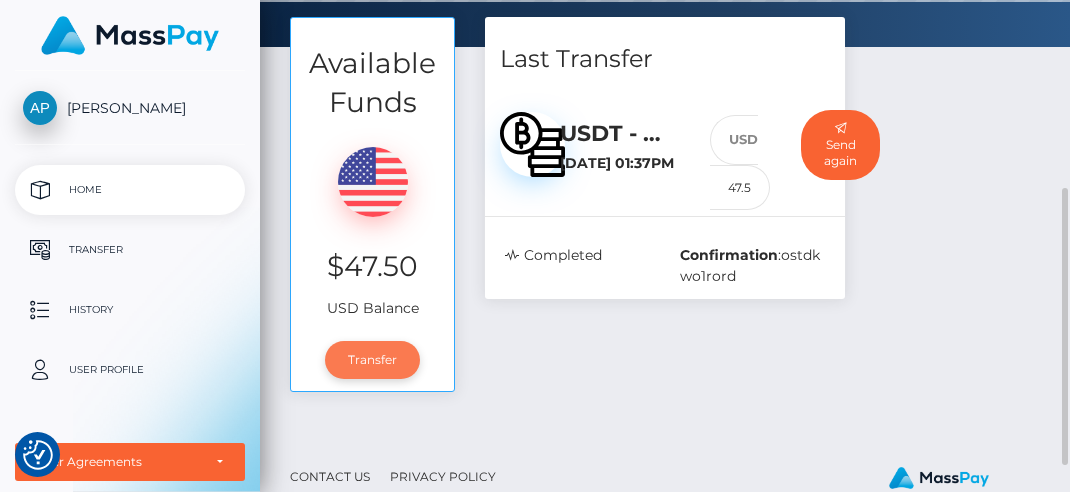 click on "Transfer" at bounding box center [372, 360] 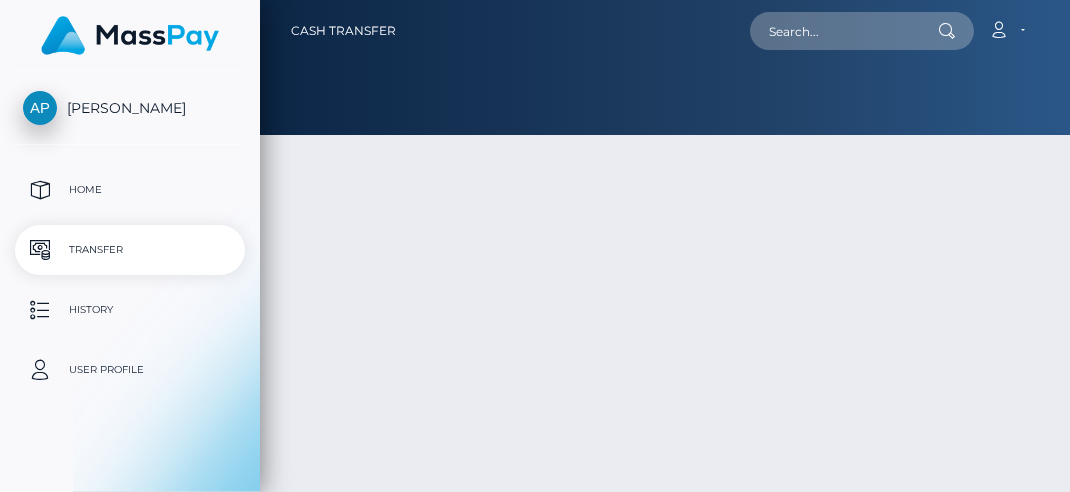 scroll, scrollTop: 0, scrollLeft: 0, axis: both 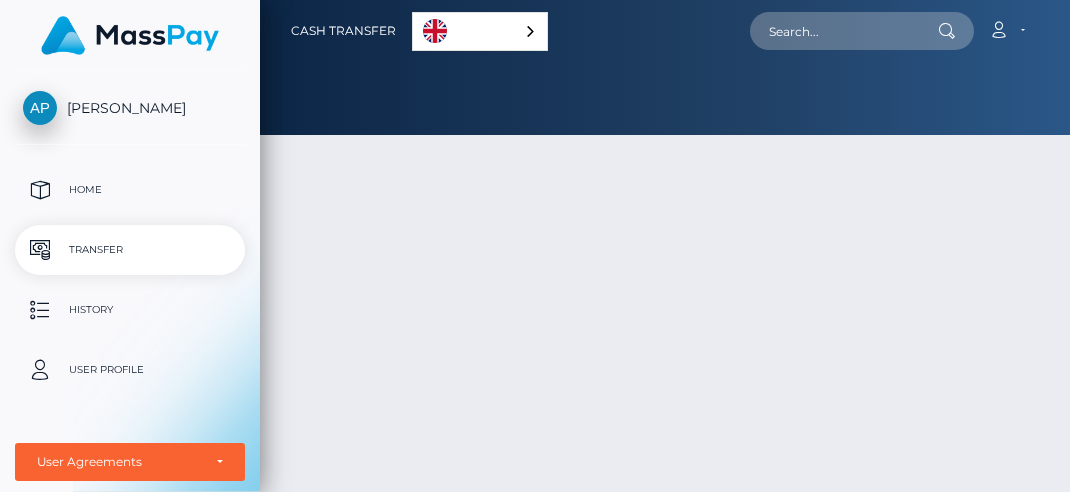 select 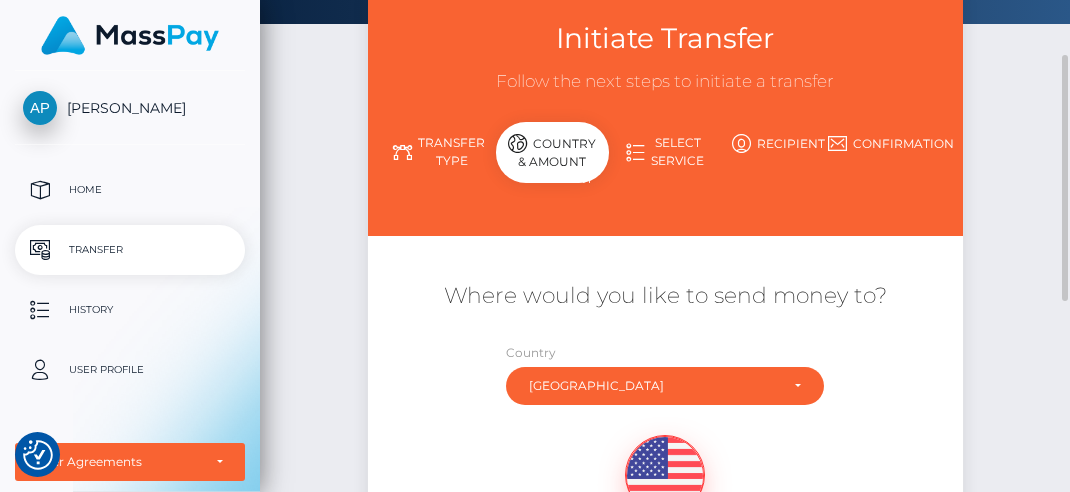 scroll, scrollTop: 444, scrollLeft: 0, axis: vertical 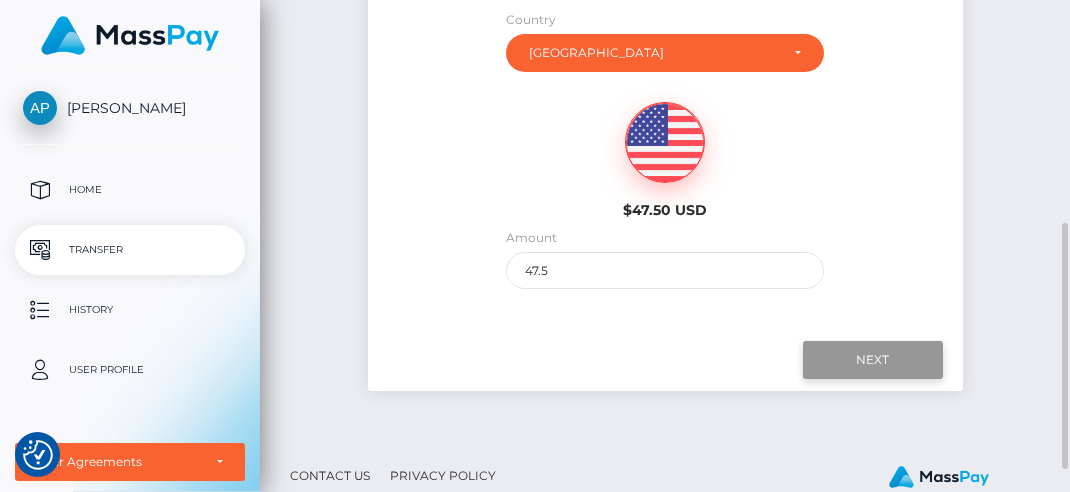 click on "Next" at bounding box center [873, 360] 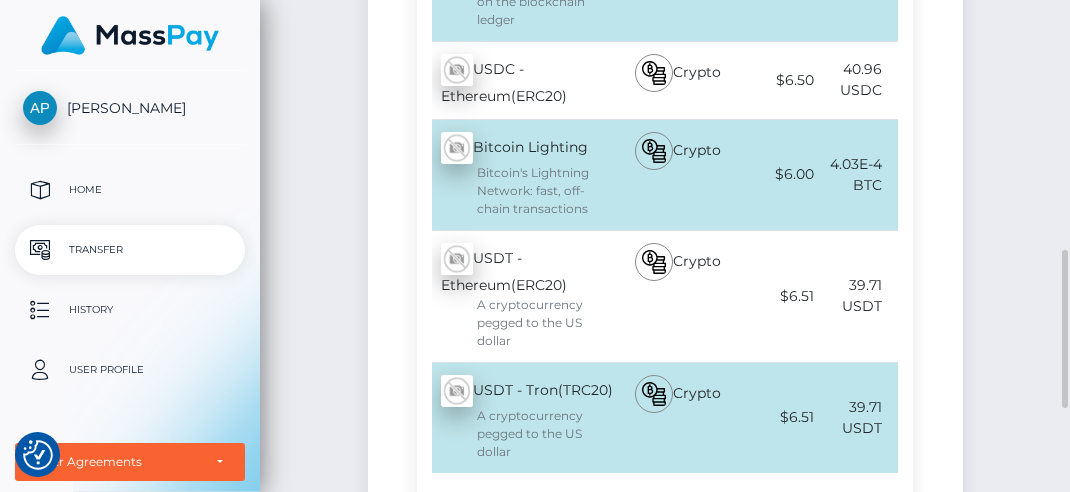 scroll, scrollTop: 888, scrollLeft: 0, axis: vertical 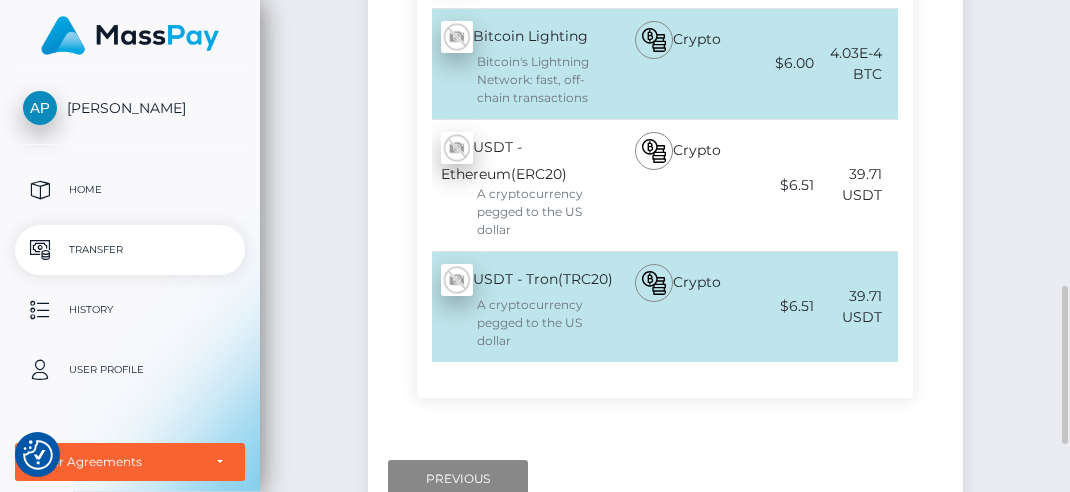 click on "Crypto" at bounding box center (677, 307) 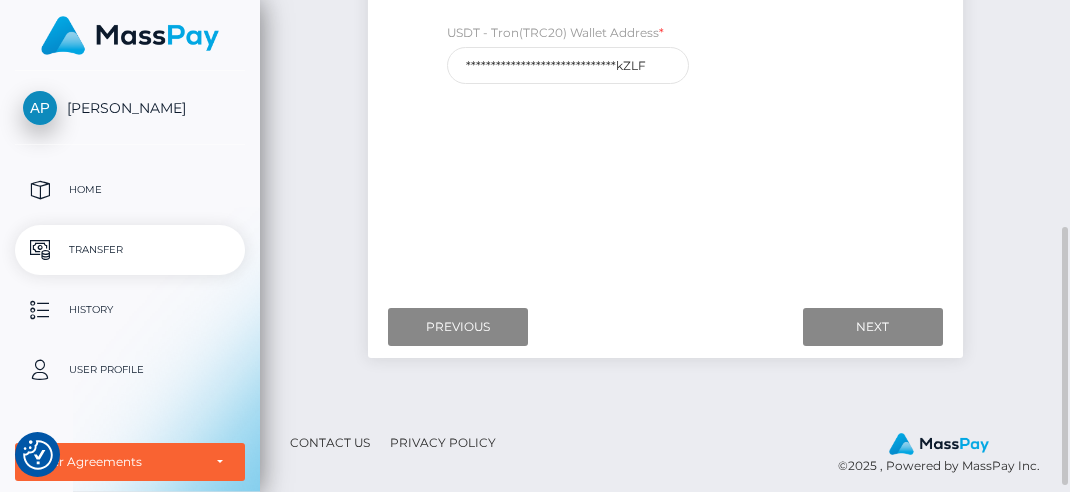 scroll, scrollTop: 320, scrollLeft: 0, axis: vertical 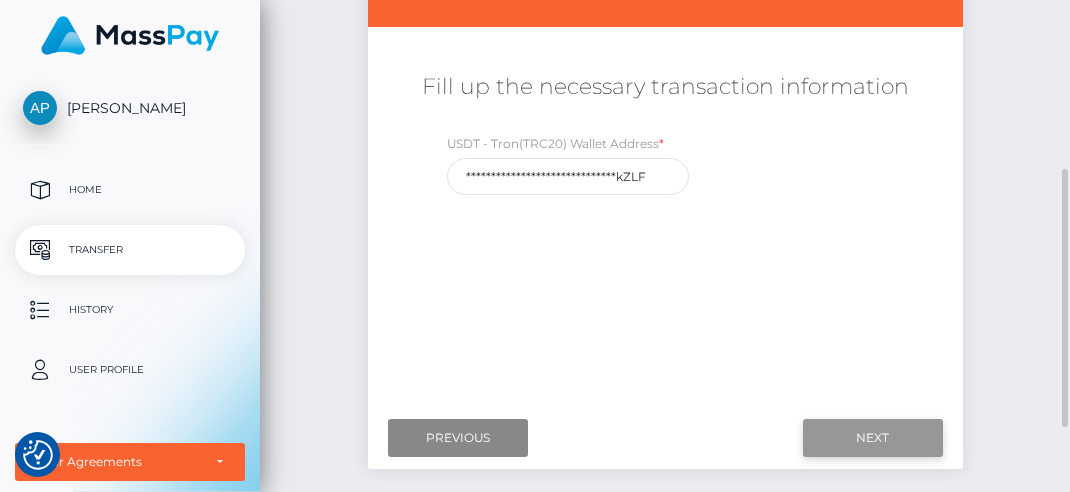 click on "Next" at bounding box center (873, 438) 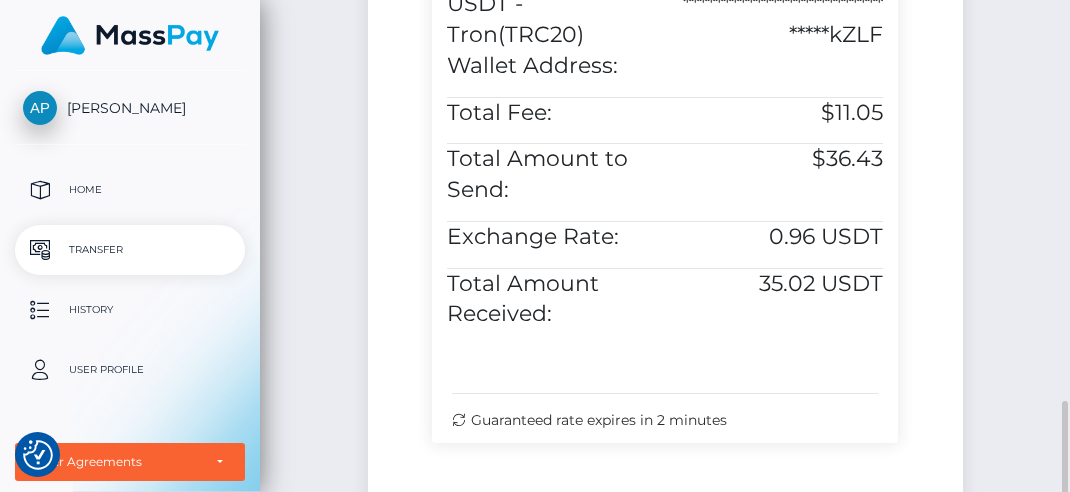 scroll, scrollTop: 875, scrollLeft: 0, axis: vertical 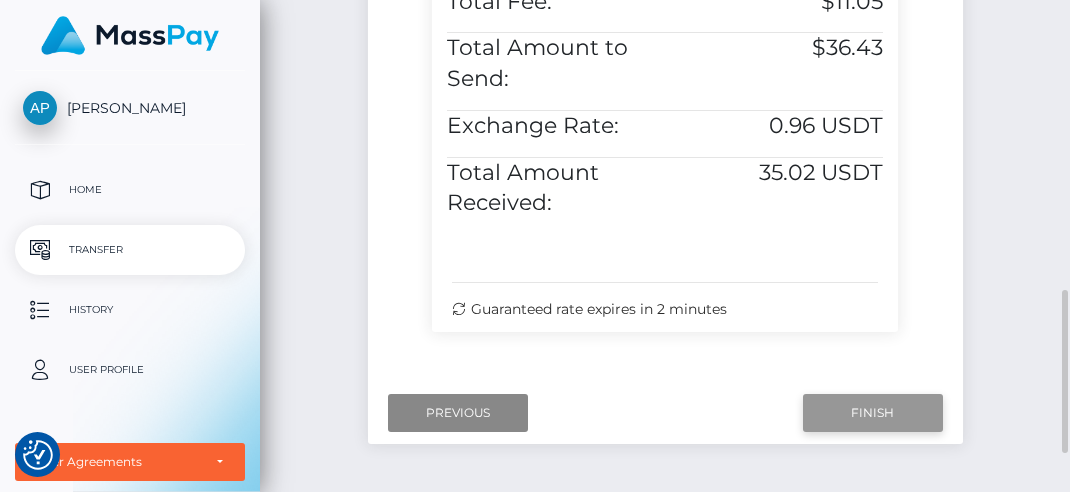 click on "Finish" at bounding box center [873, 413] 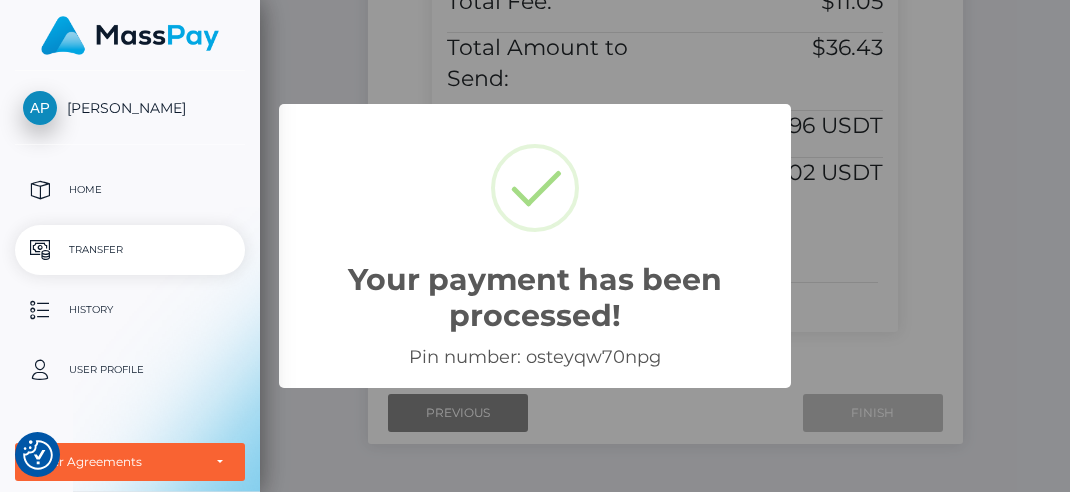 click on "Your payment has been processed! × Pin number: osteyqw70npg OK Cancel" at bounding box center [535, 246] 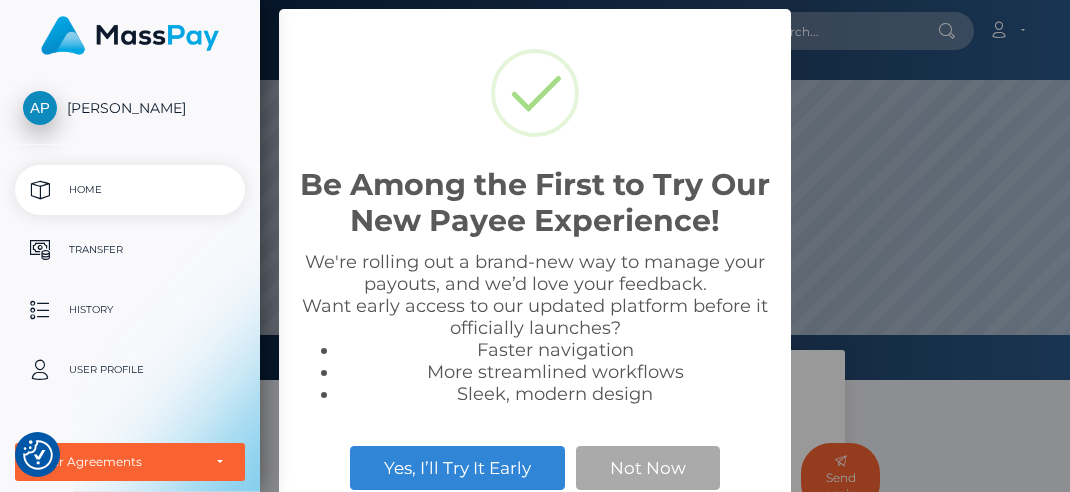 scroll, scrollTop: 0, scrollLeft: 0, axis: both 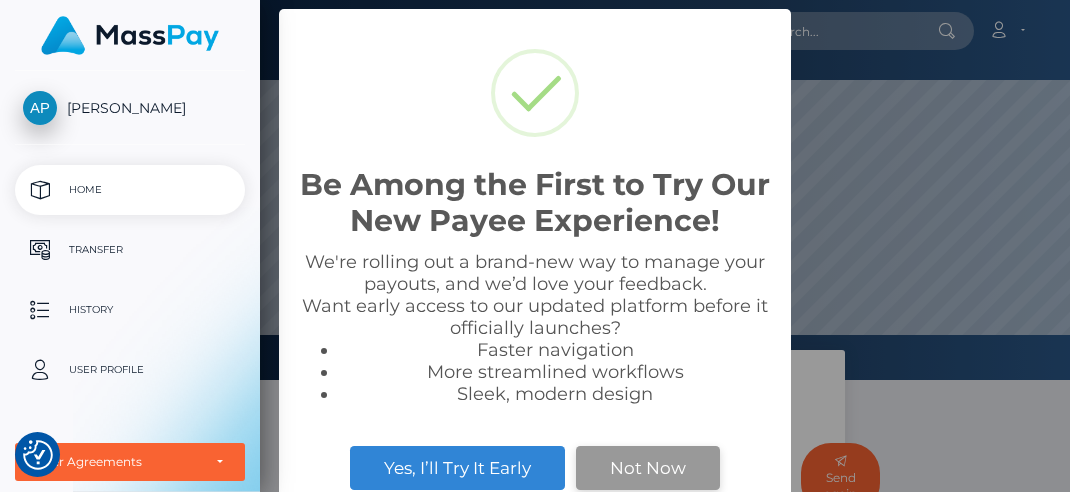 click on "Not Now" at bounding box center [648, 468] 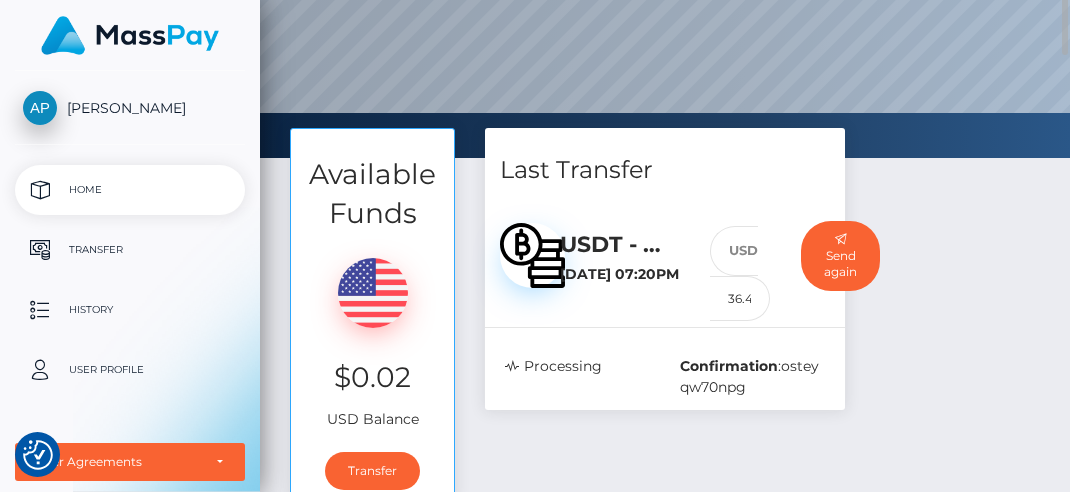scroll, scrollTop: 0, scrollLeft: 0, axis: both 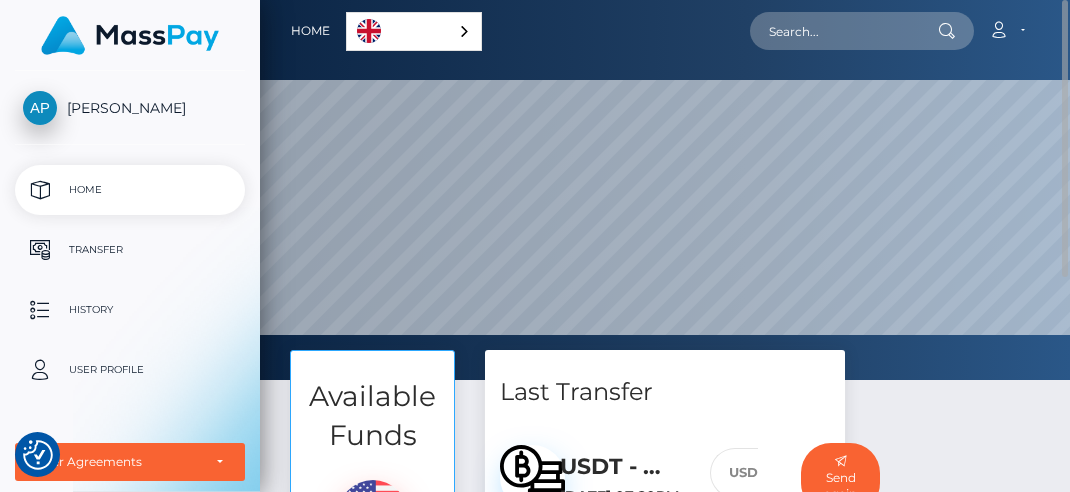 click on "English" at bounding box center [414, 31] 